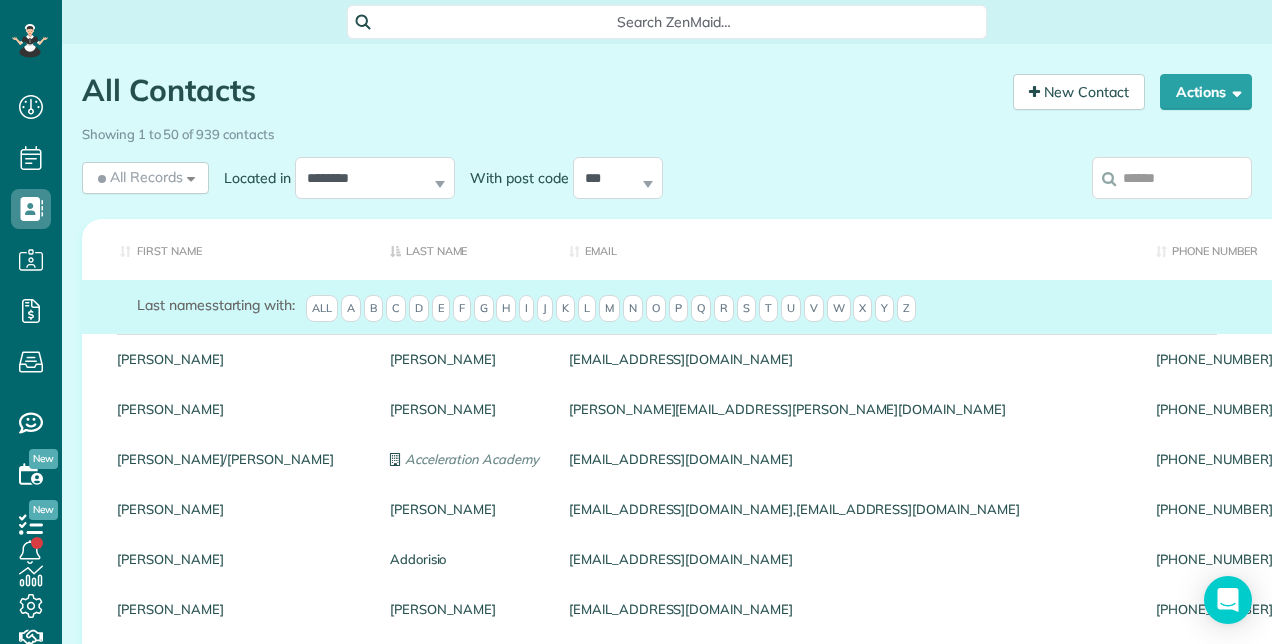 scroll, scrollTop: 0, scrollLeft: 0, axis: both 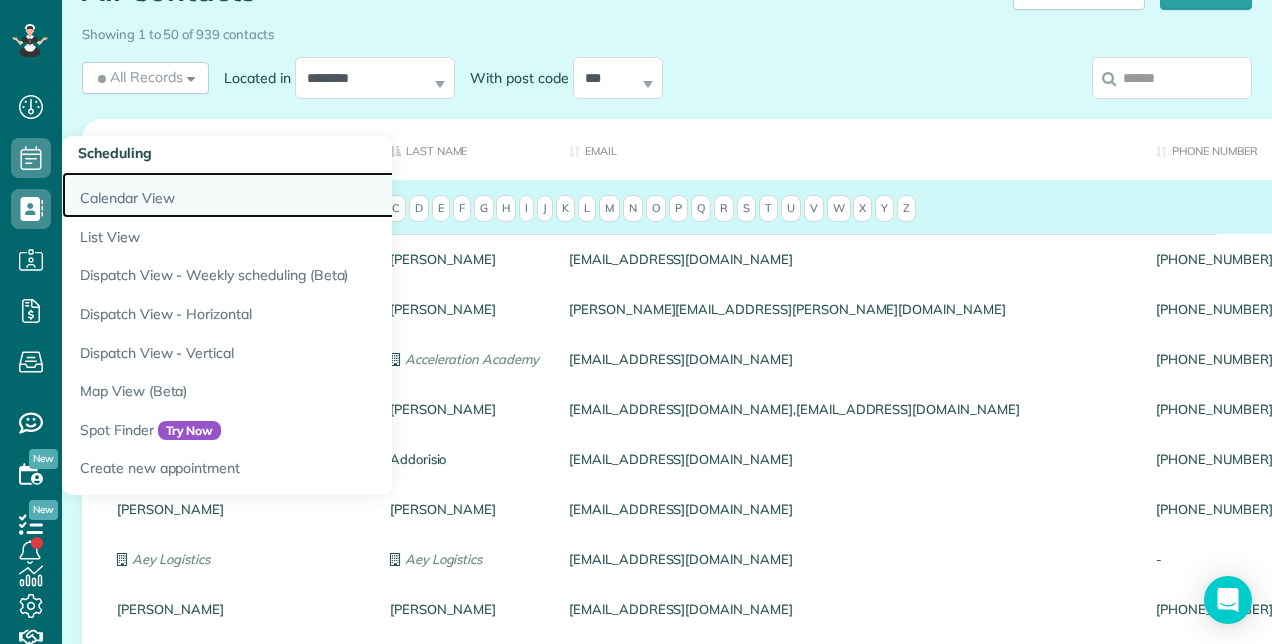 click on "Calendar View" at bounding box center (312, 195) 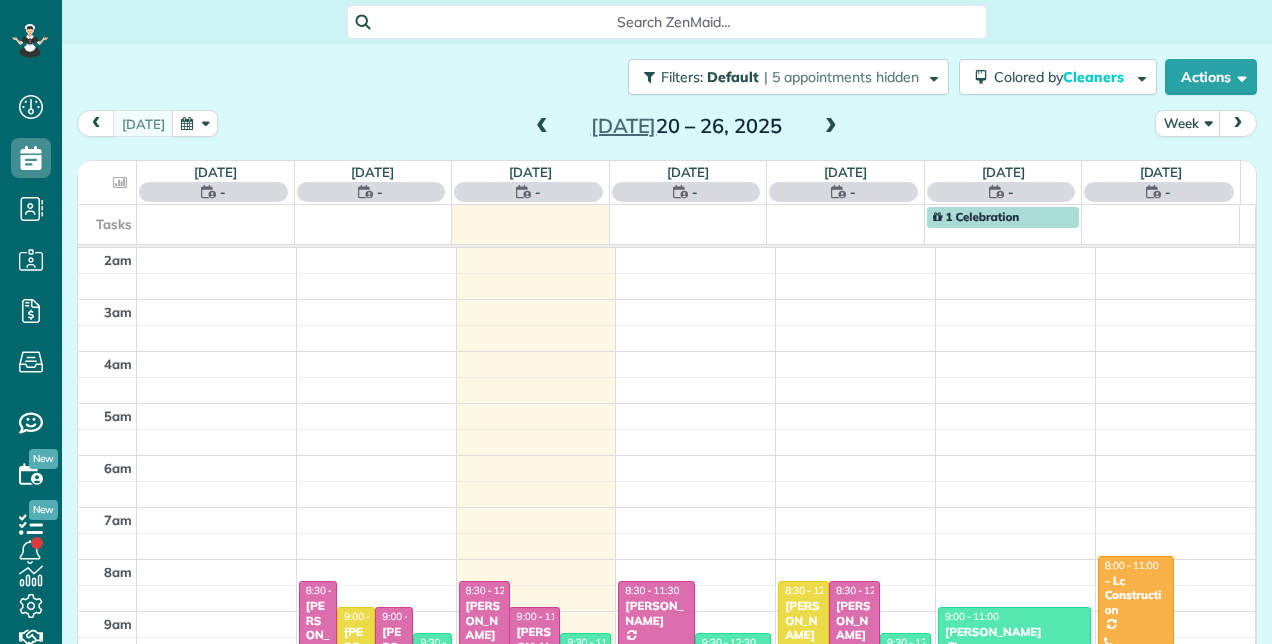 scroll, scrollTop: 0, scrollLeft: 0, axis: both 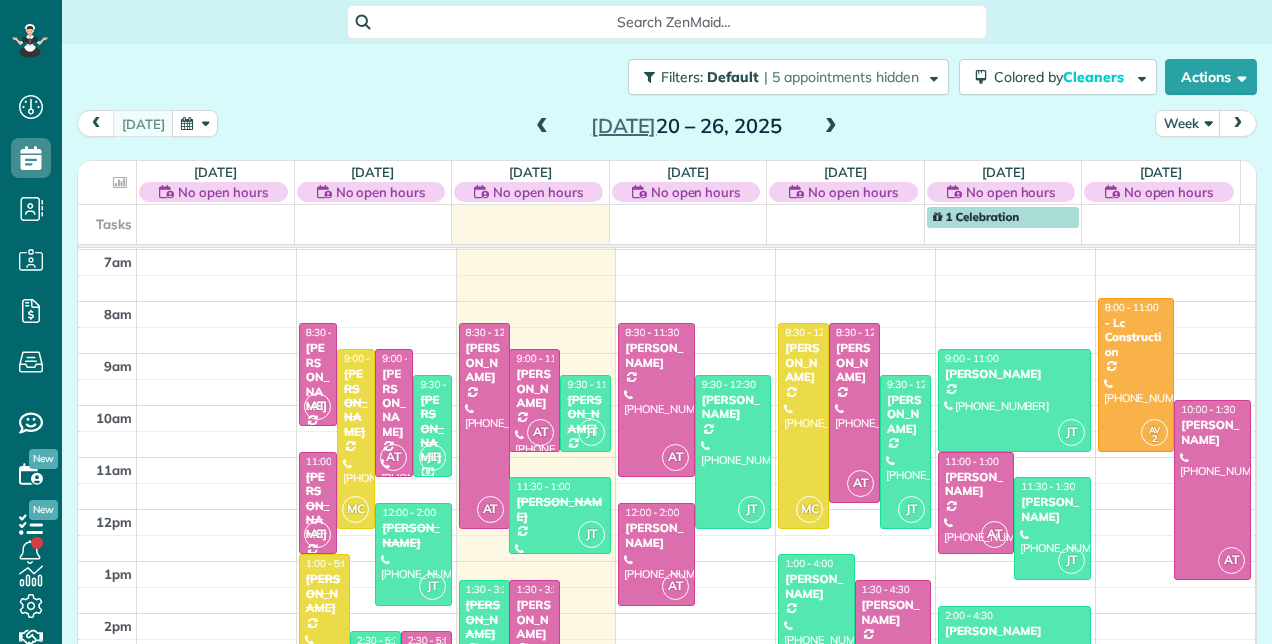 click at bounding box center (831, 127) 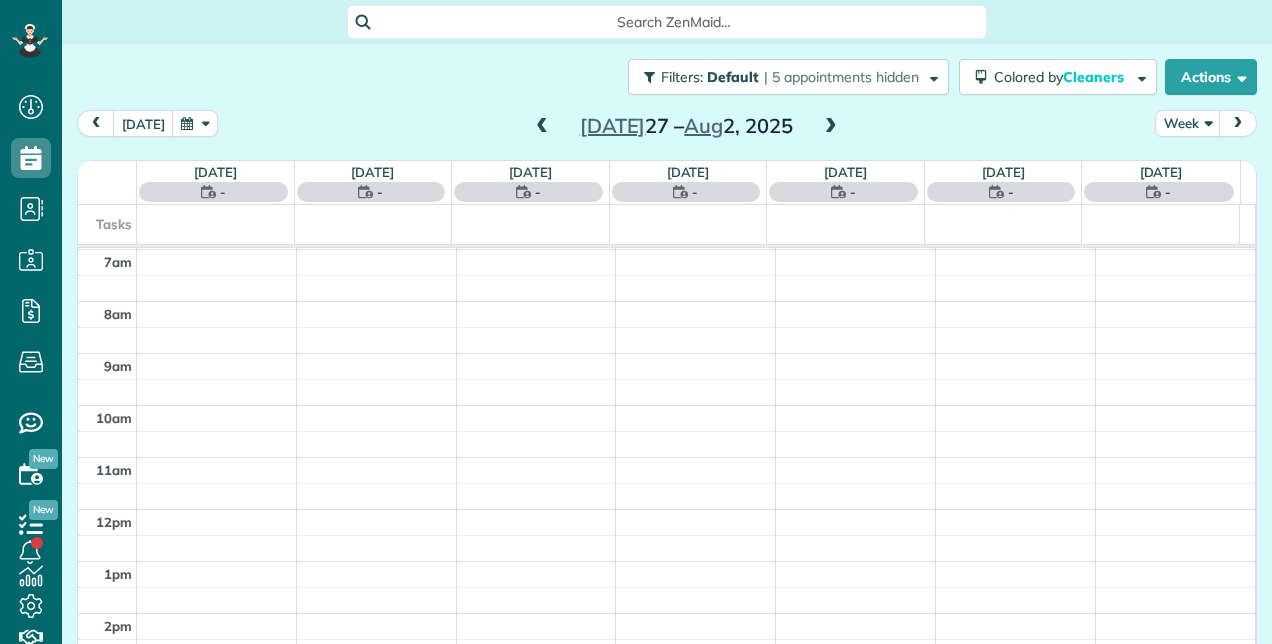 click at bounding box center (831, 127) 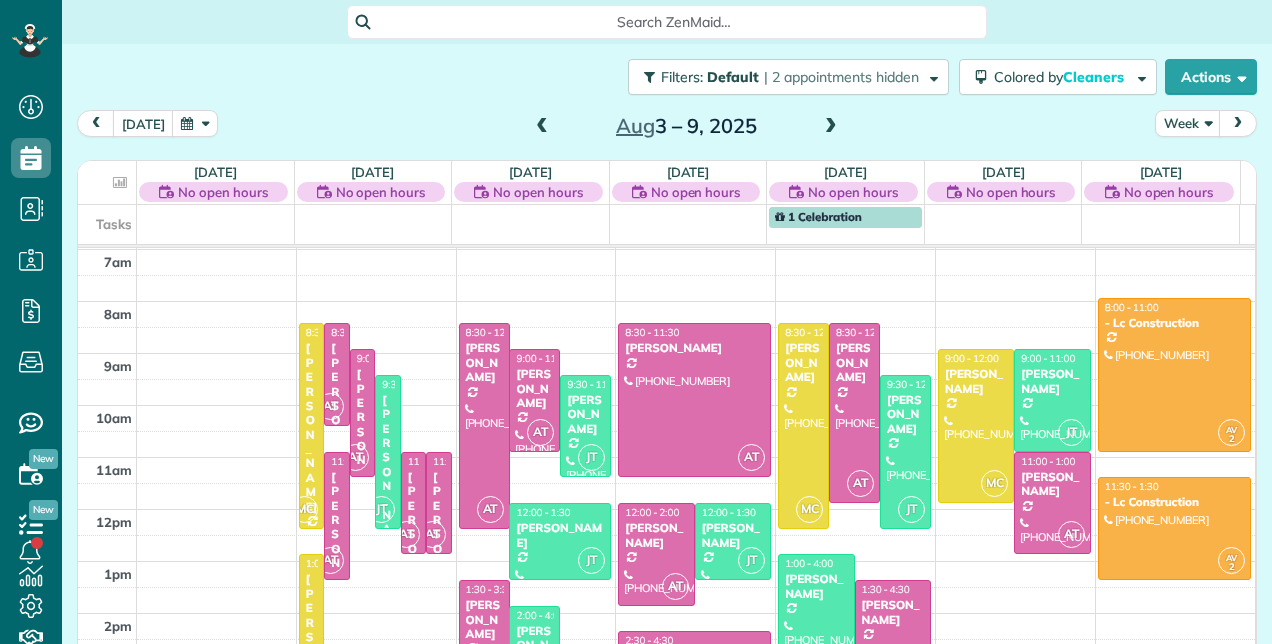 click at bounding box center [831, 127] 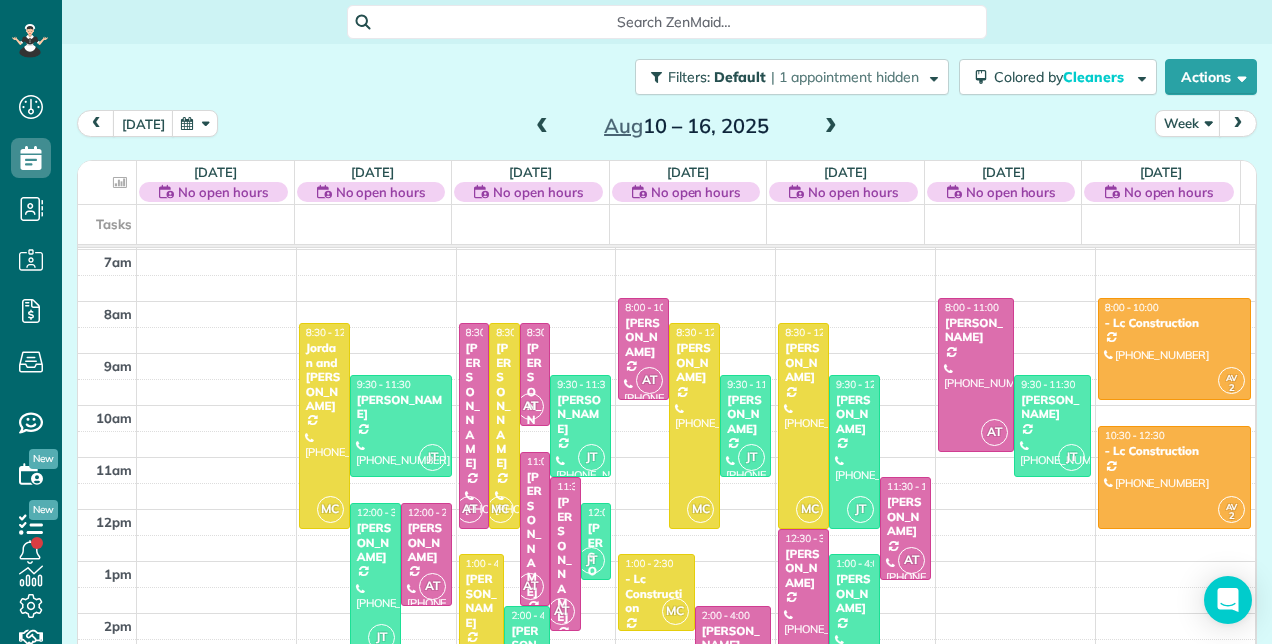 click at bounding box center (542, 127) 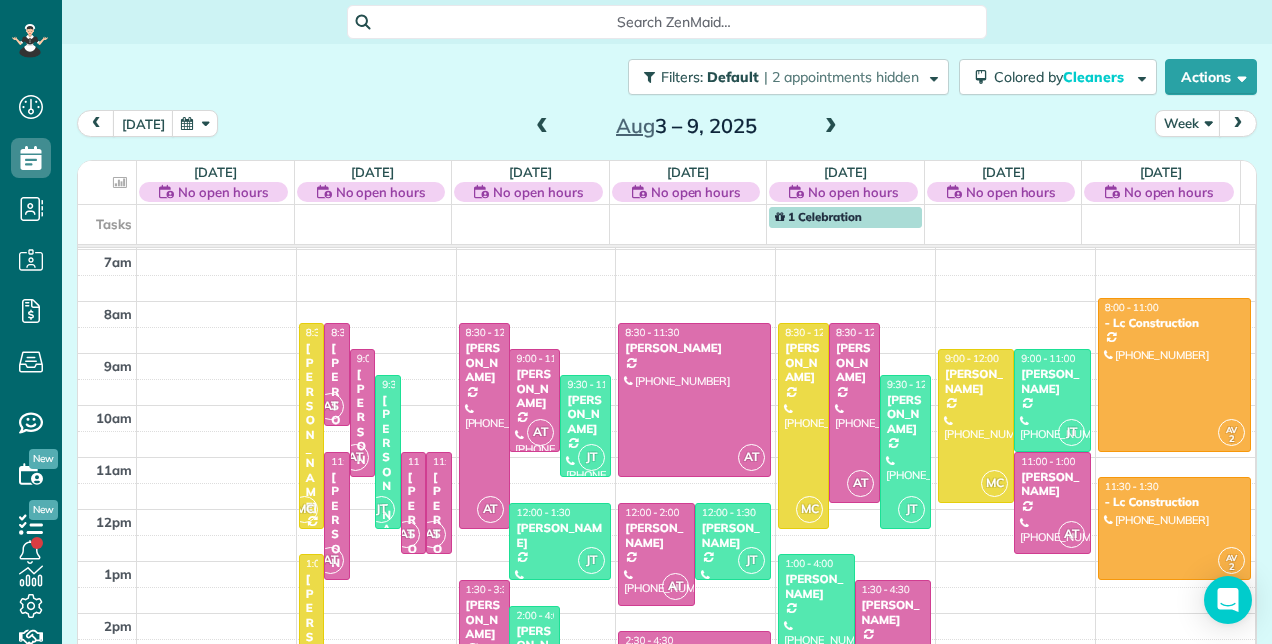 click at bounding box center (542, 127) 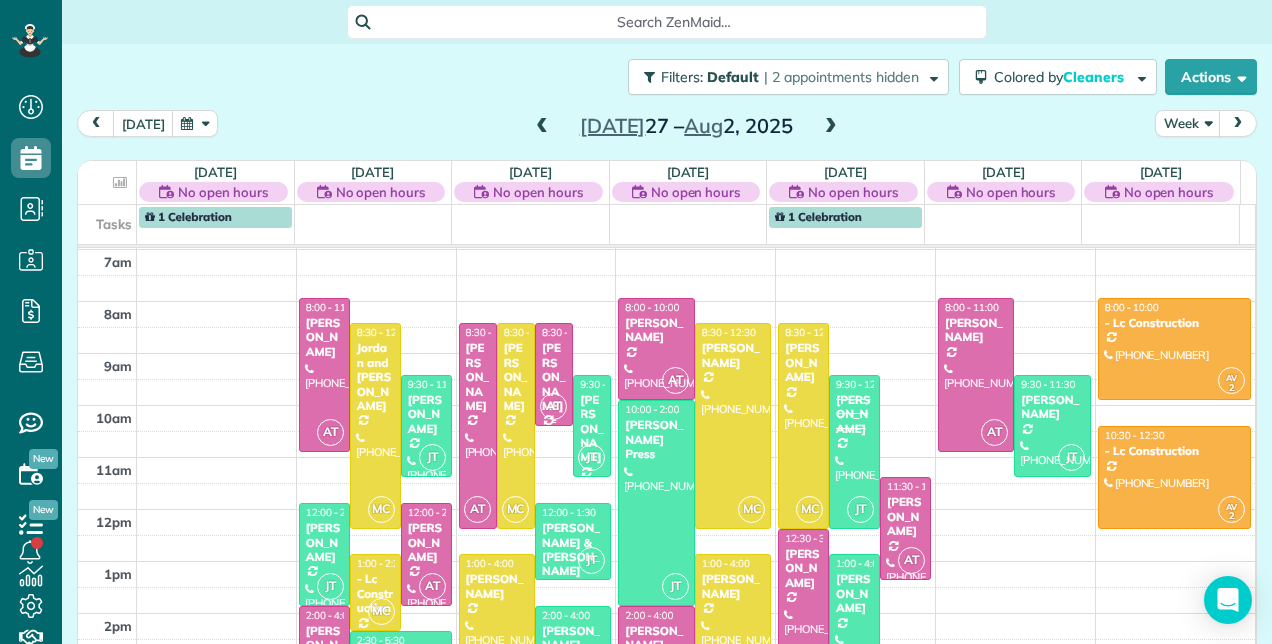 click at bounding box center [554, 374] 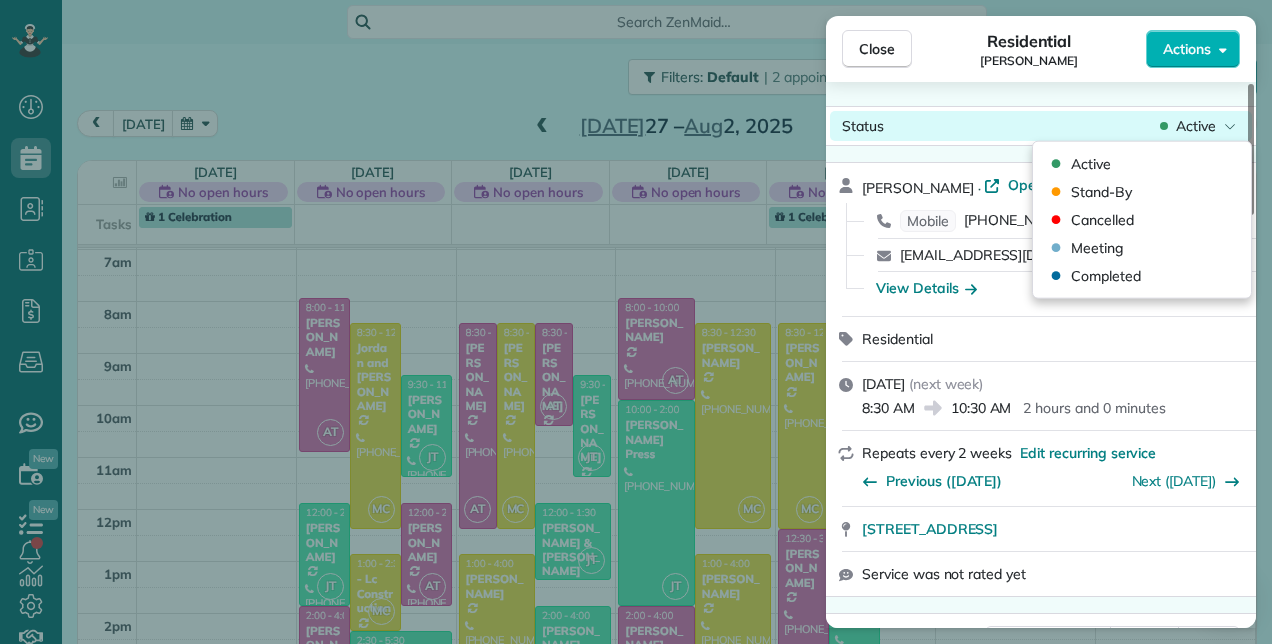 click on "Active" at bounding box center [1196, 126] 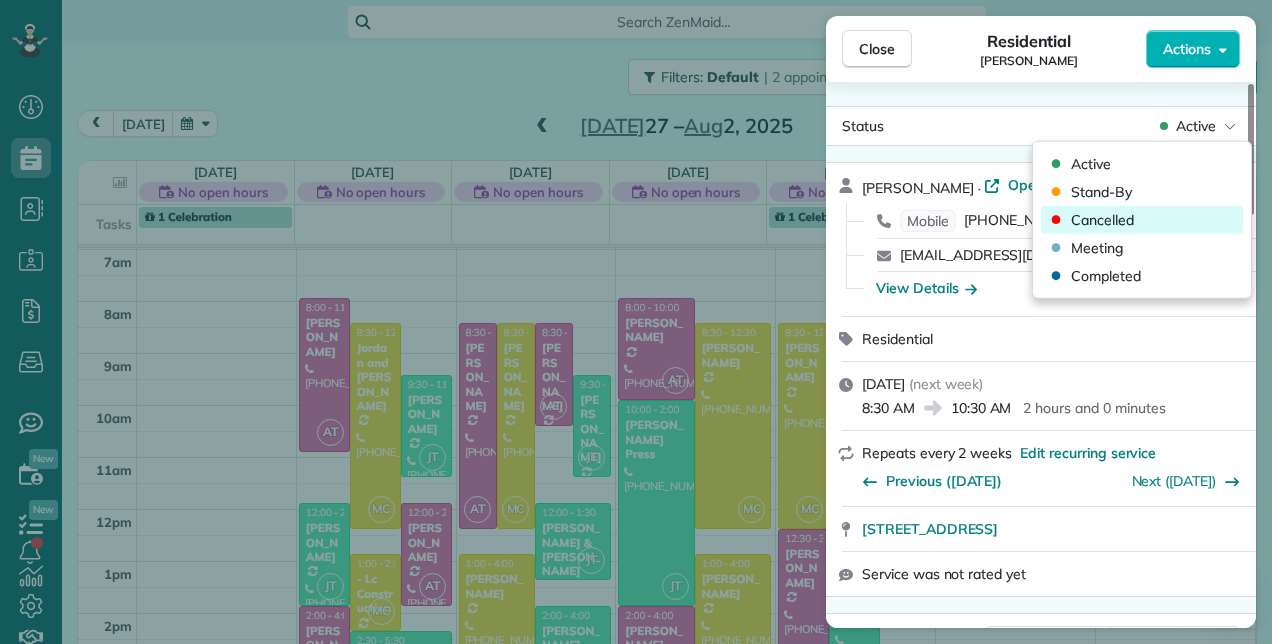 click on "Cancelled" at bounding box center [1142, 220] 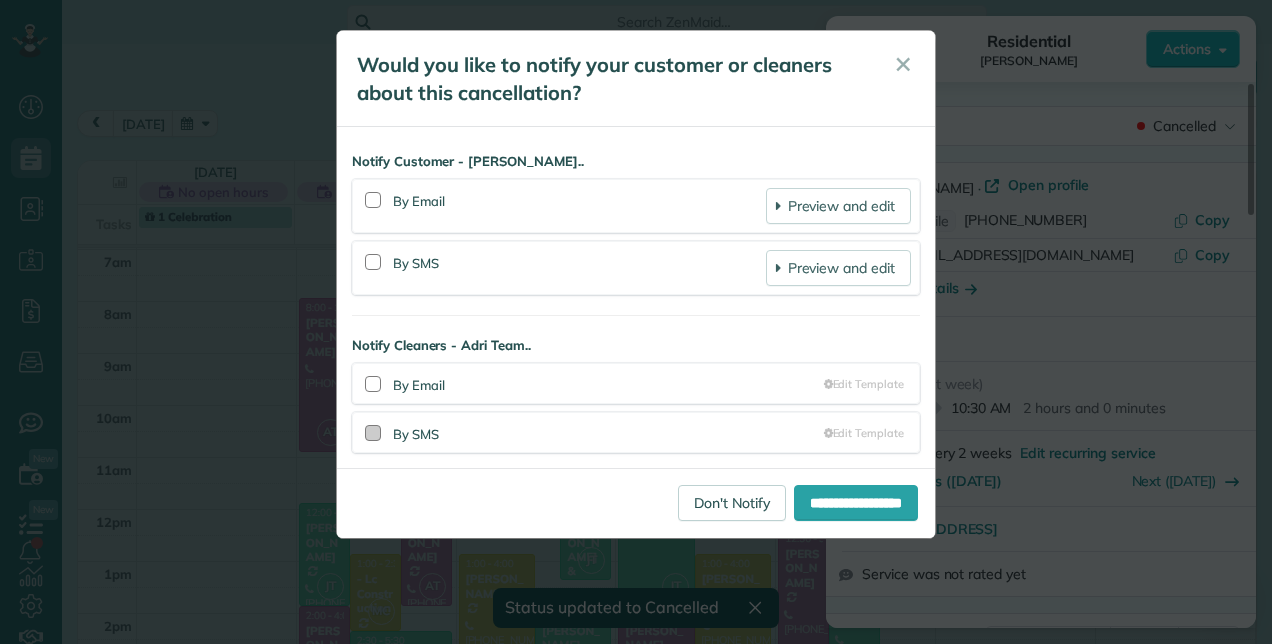 click at bounding box center [373, 433] 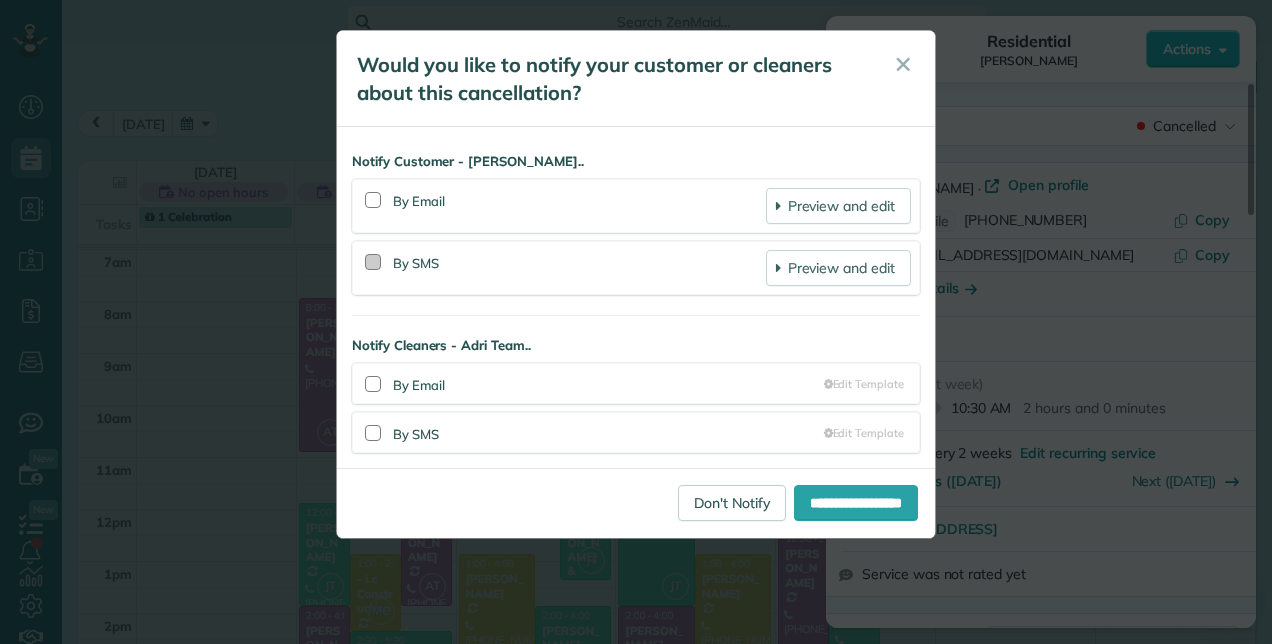 click at bounding box center [373, 262] 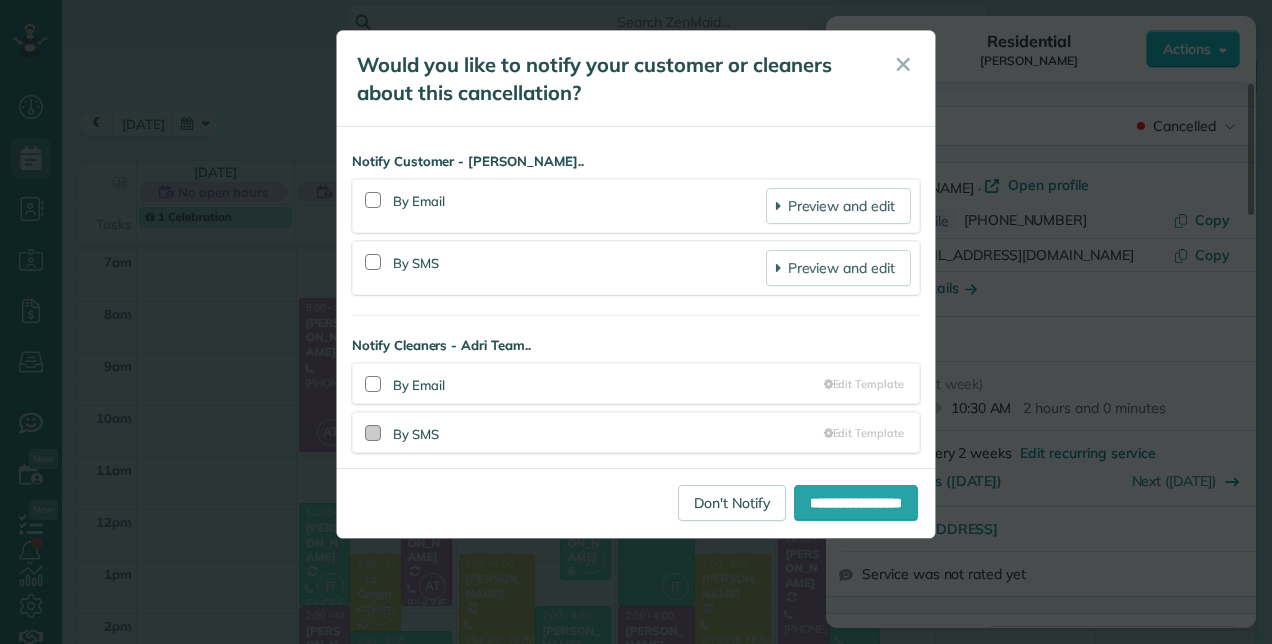 click at bounding box center [373, 433] 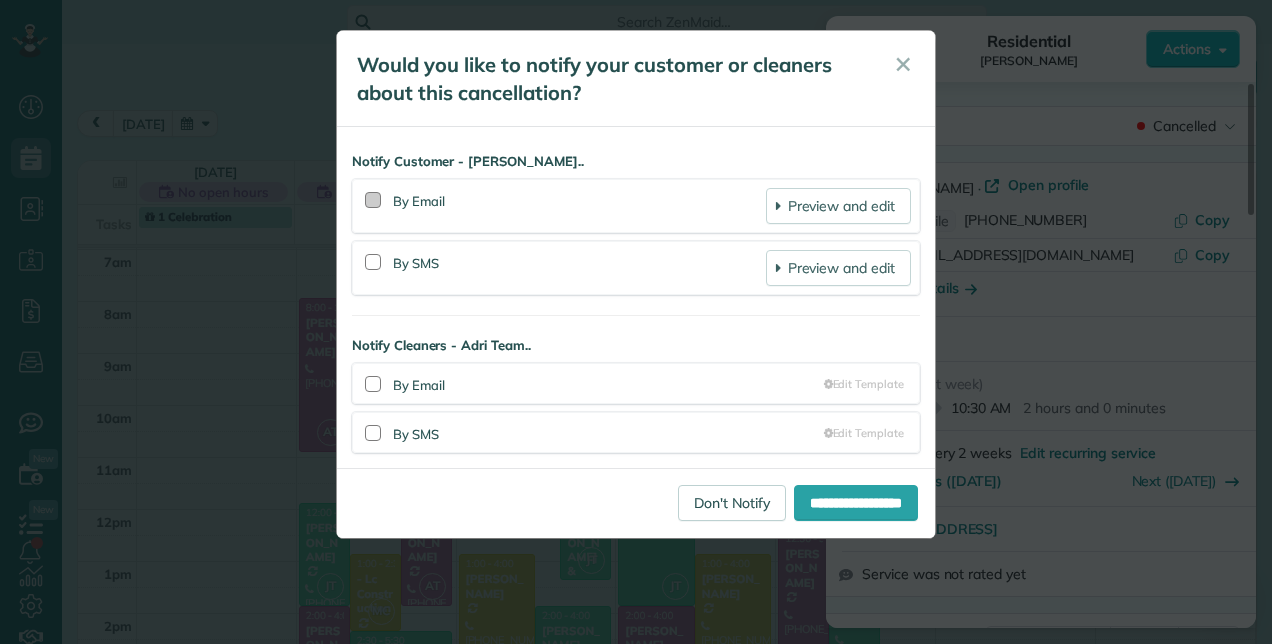 click at bounding box center (373, 200) 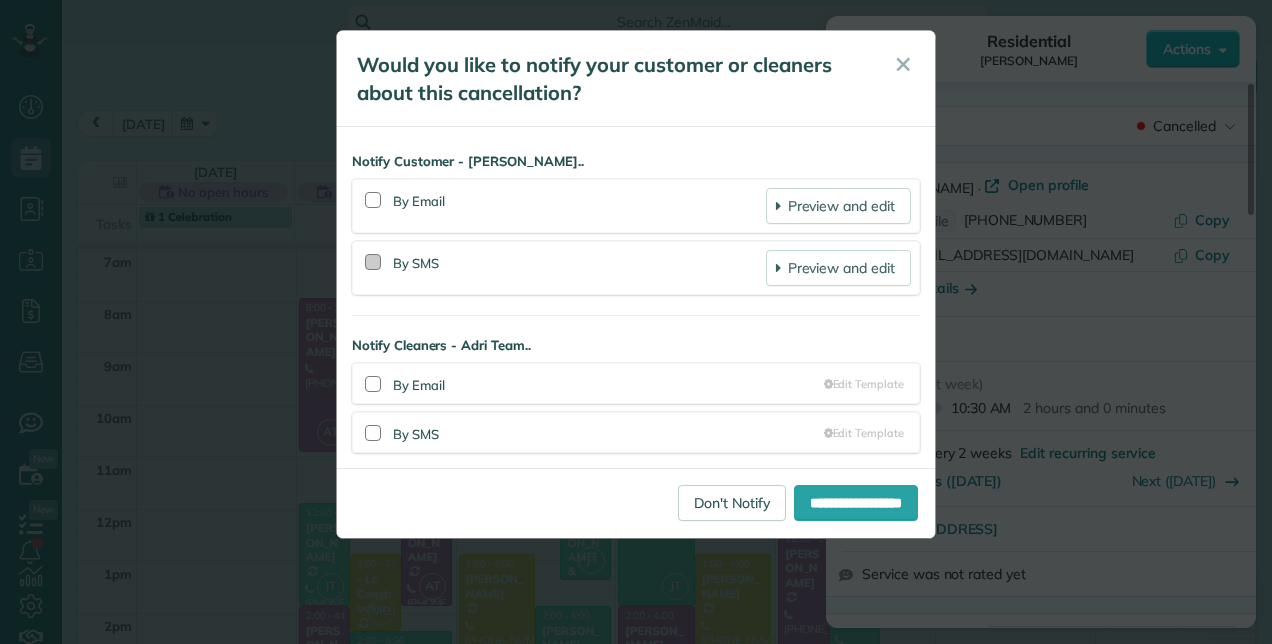 click at bounding box center (373, 262) 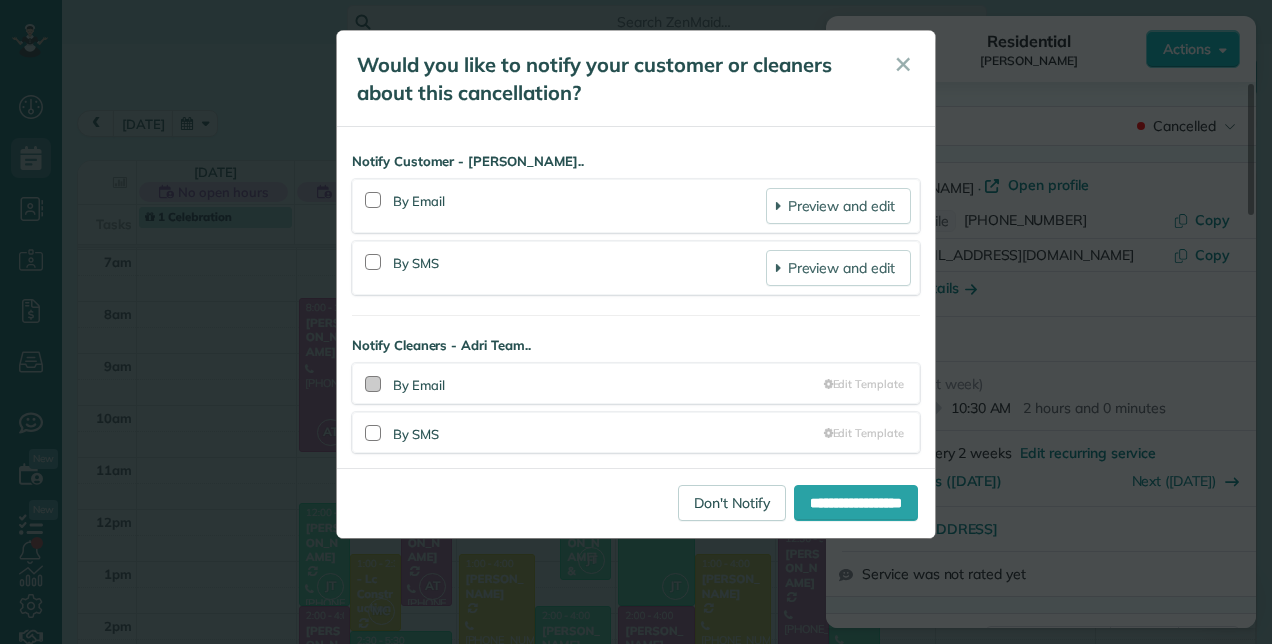 click at bounding box center [373, 384] 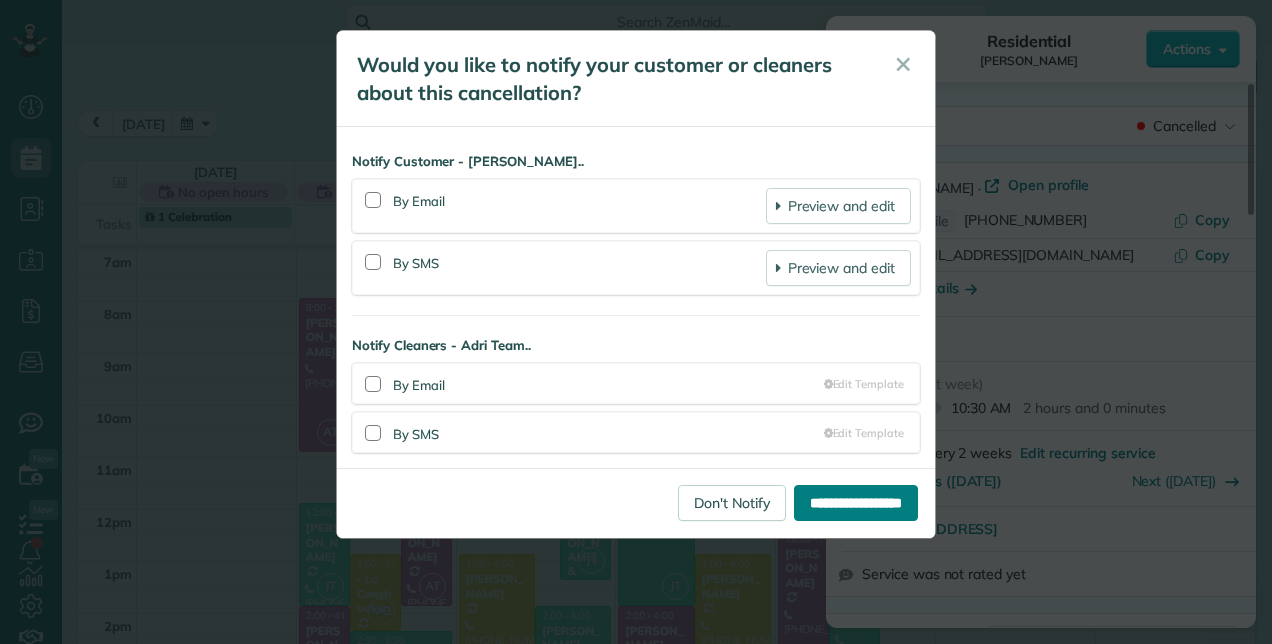 click on "**********" at bounding box center (856, 503) 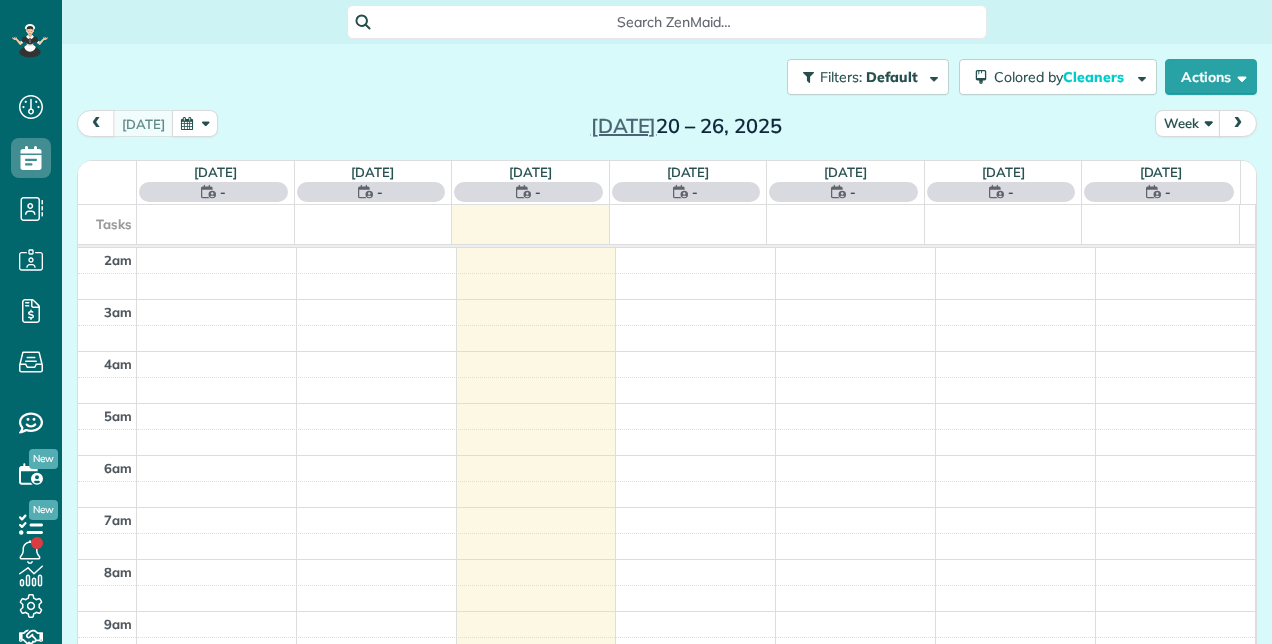 scroll, scrollTop: 0, scrollLeft: 0, axis: both 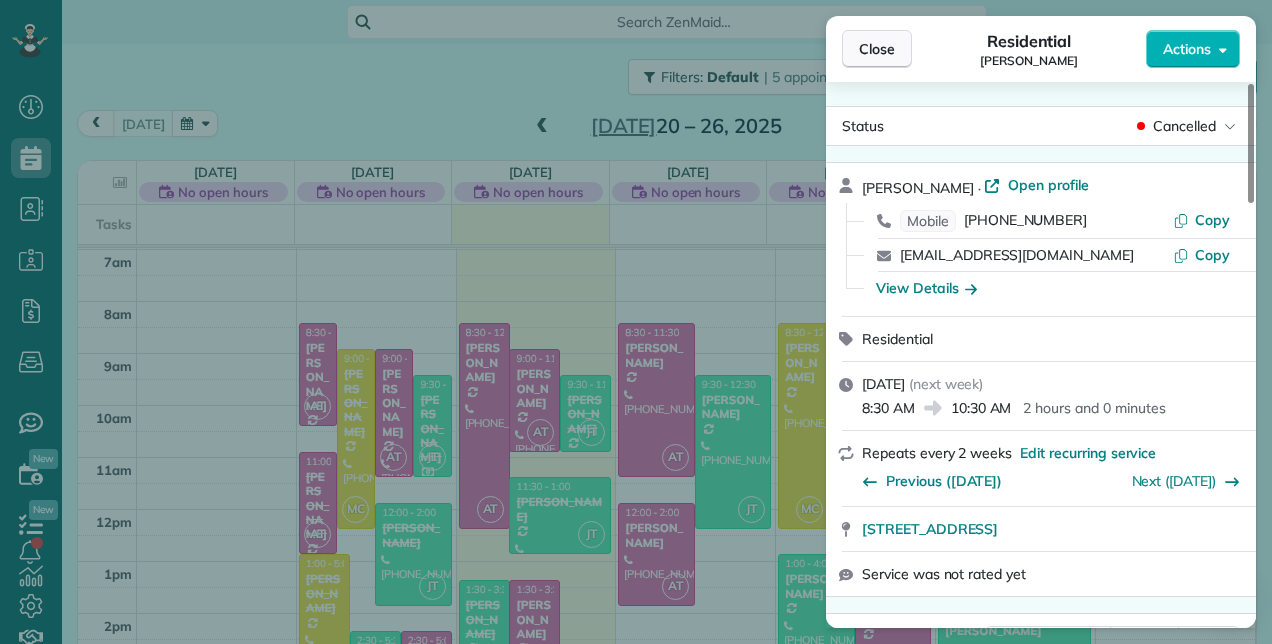click on "Close" at bounding box center [877, 49] 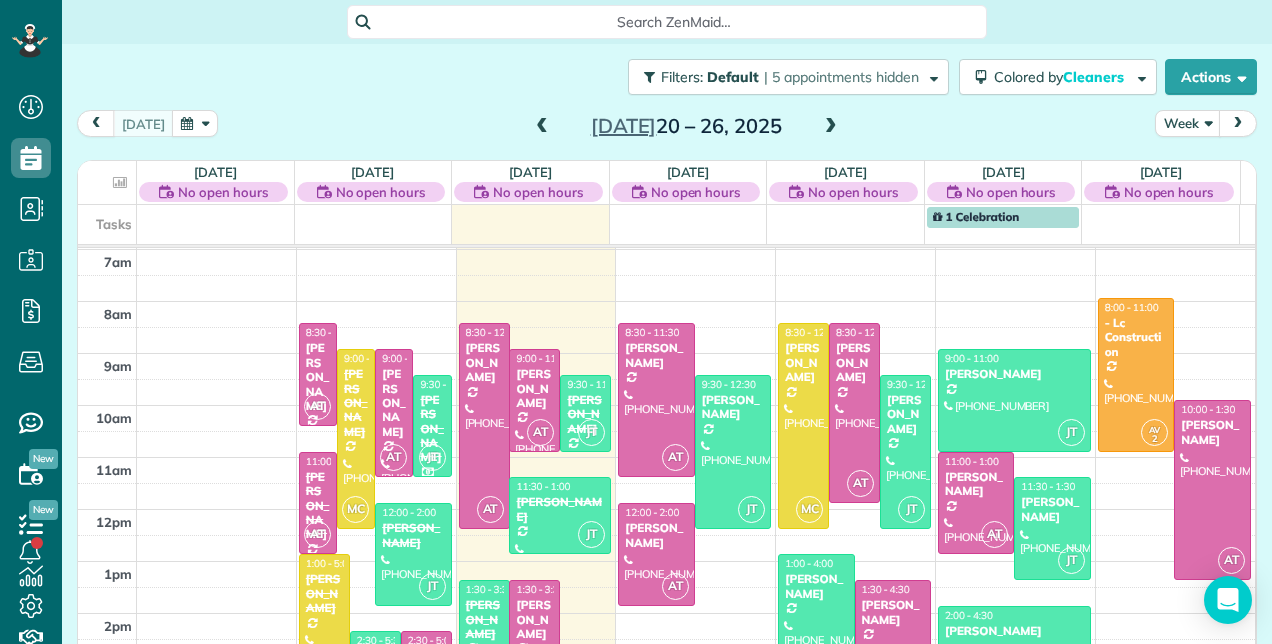 click at bounding box center (831, 127) 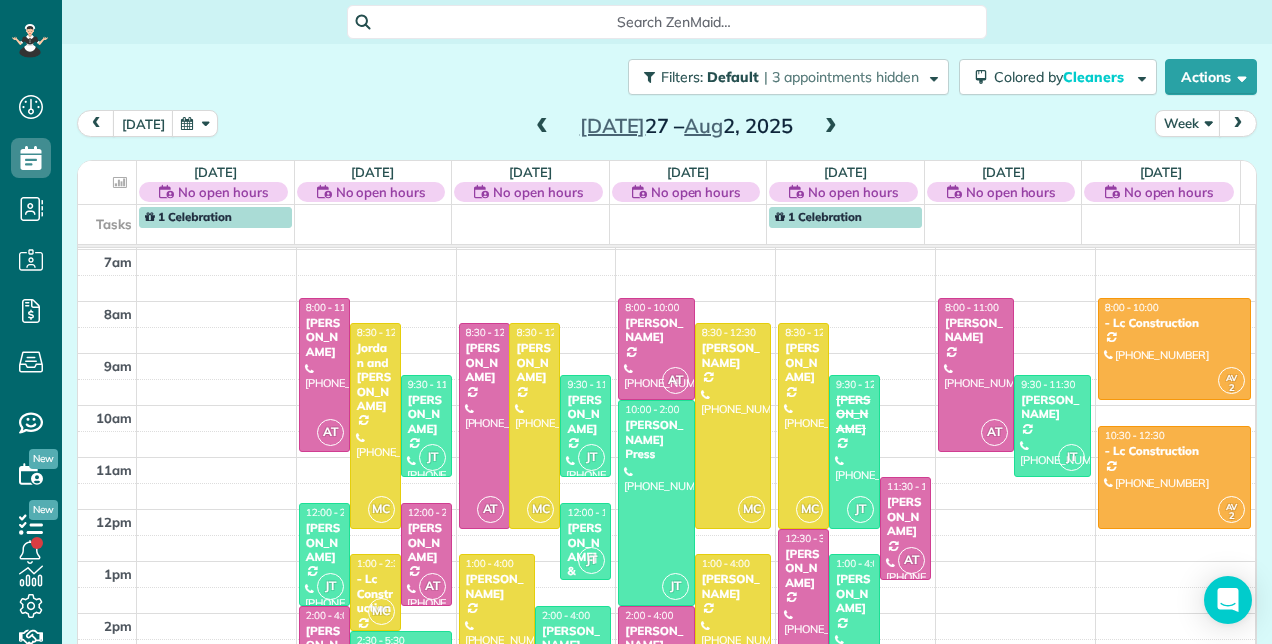 click at bounding box center [831, 127] 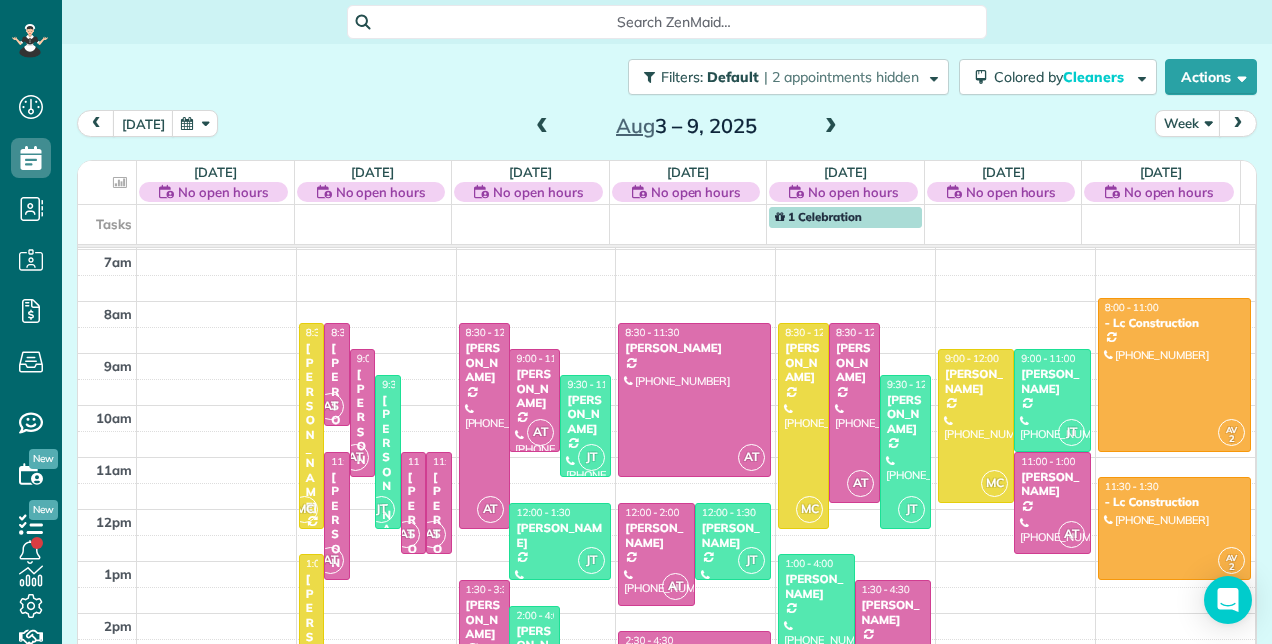click at bounding box center (831, 127) 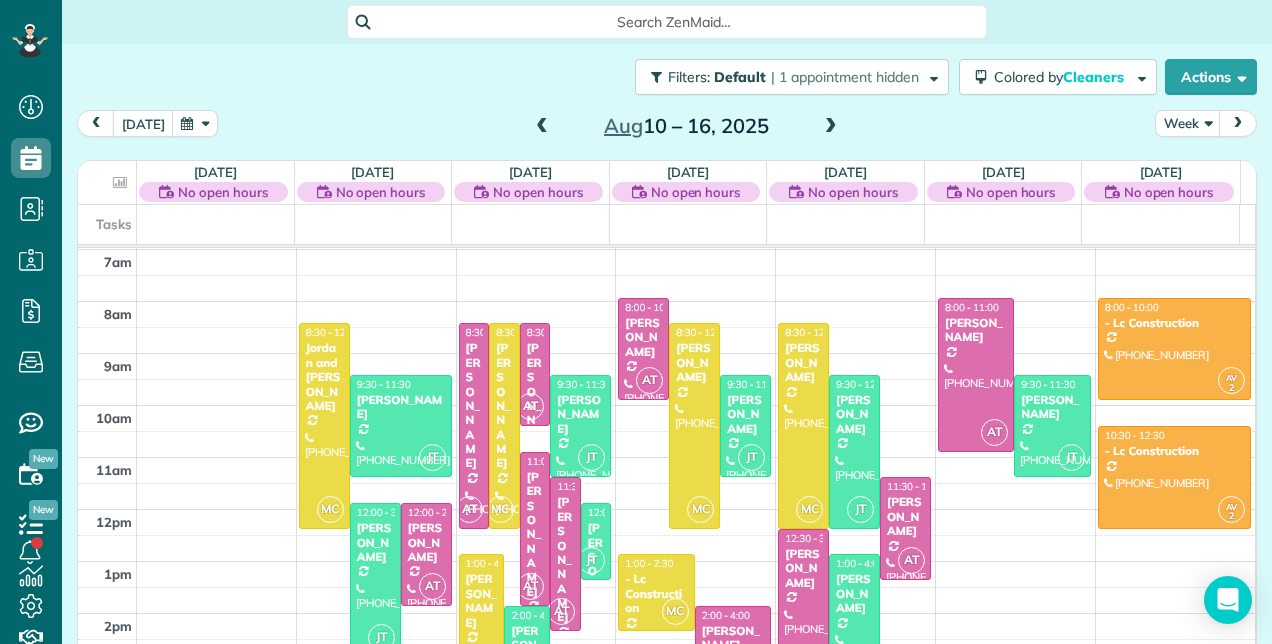 click at bounding box center (831, 127) 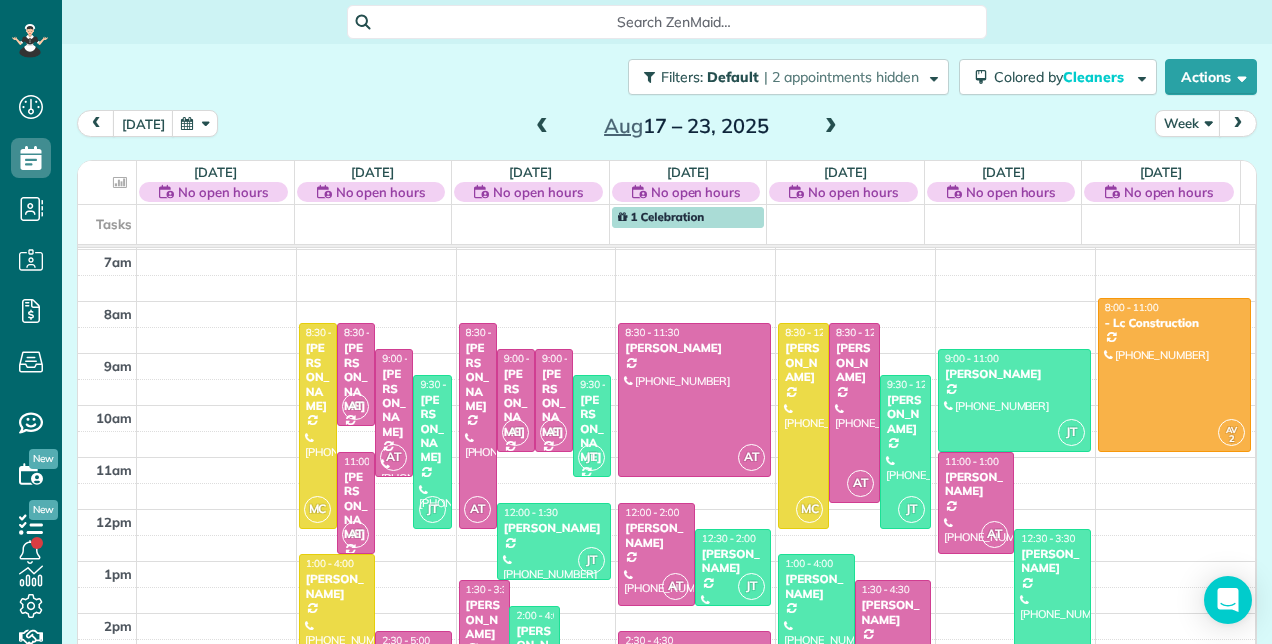 click at bounding box center [831, 127] 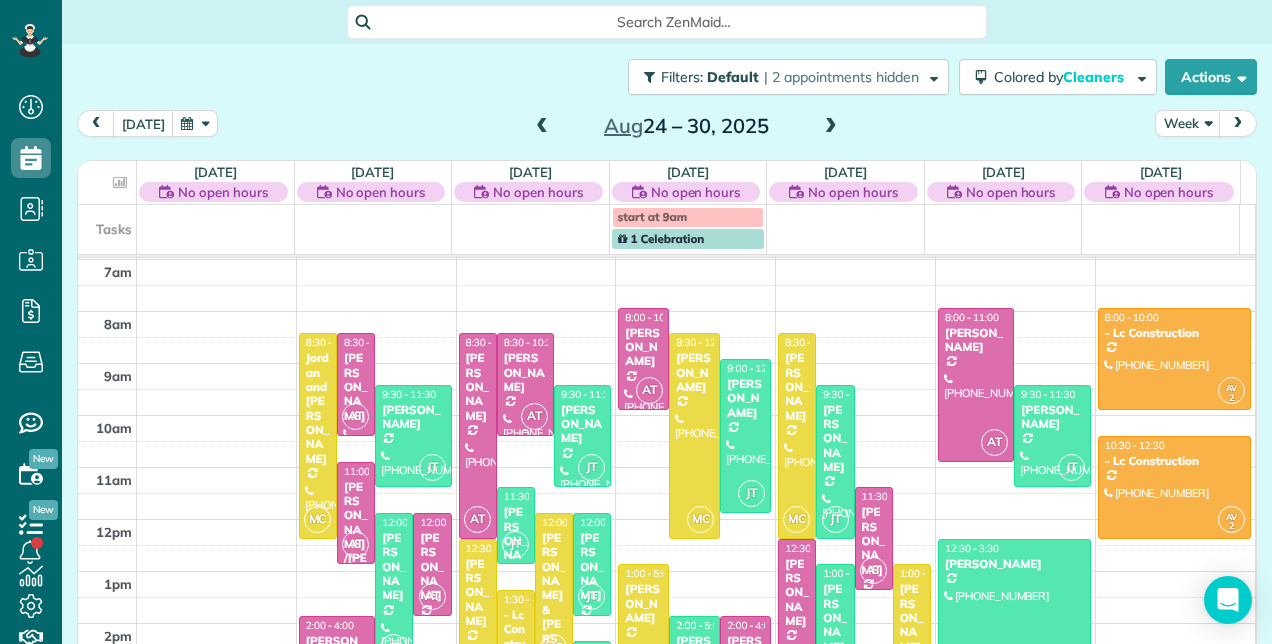 click on "[PERSON_NAME]" at bounding box center (525, 372) 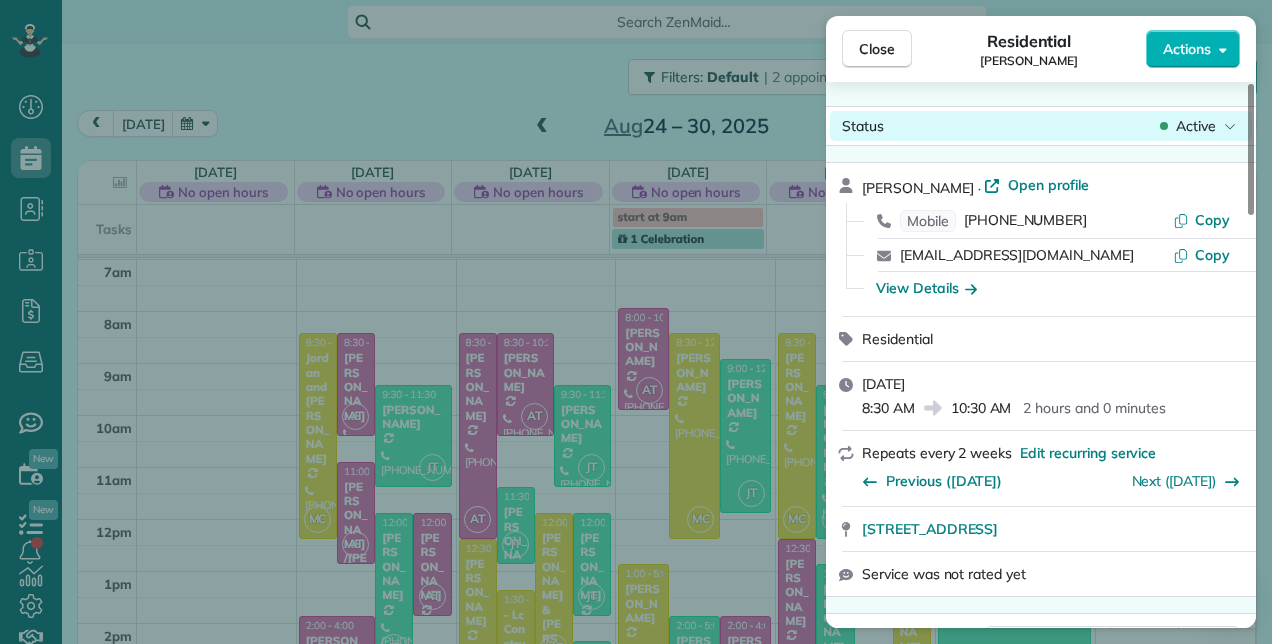 click 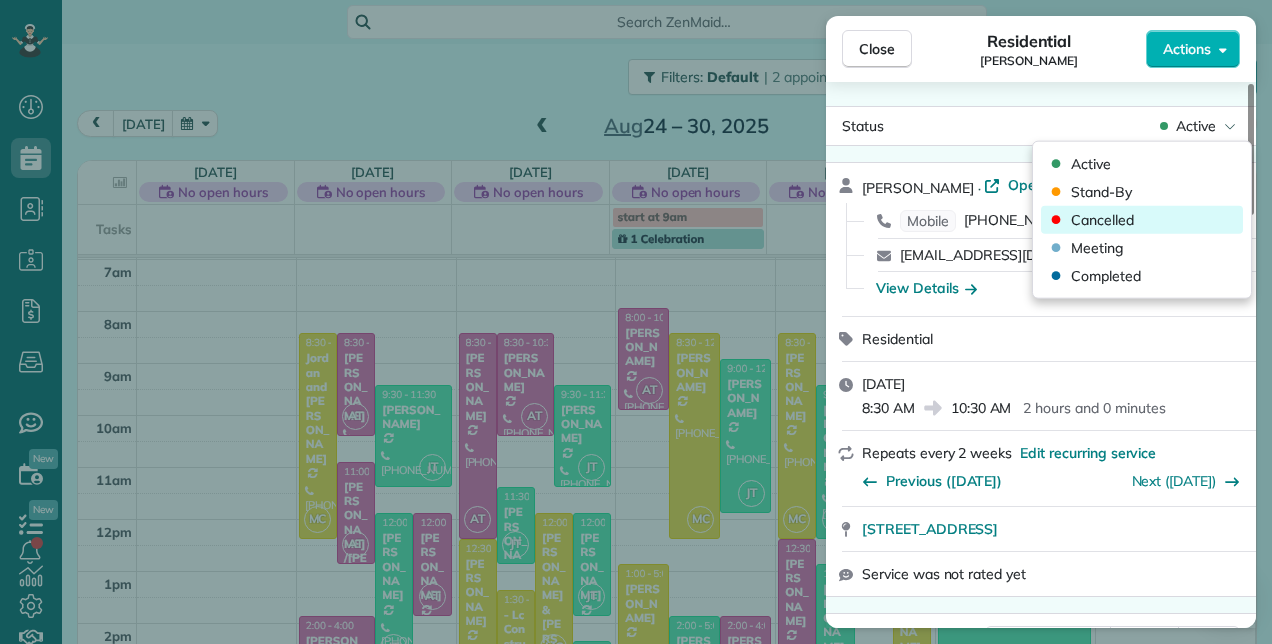 click on "Cancelled" at bounding box center [1102, 220] 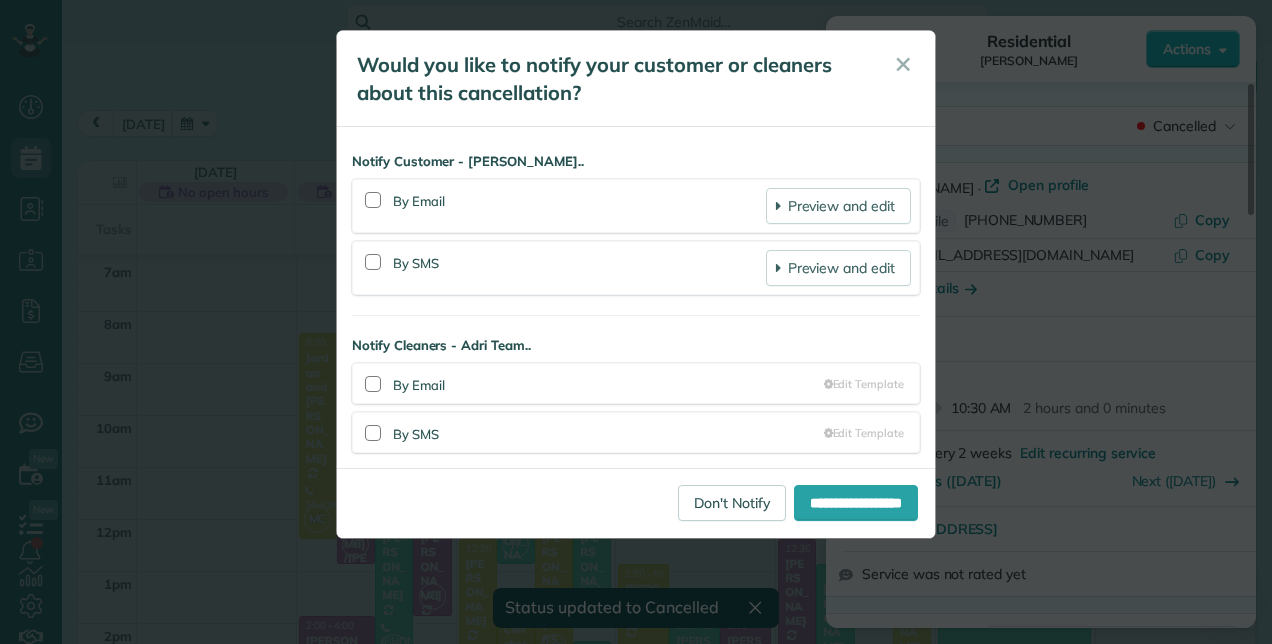 click on "By Email
Preview and edit" at bounding box center [636, 206] 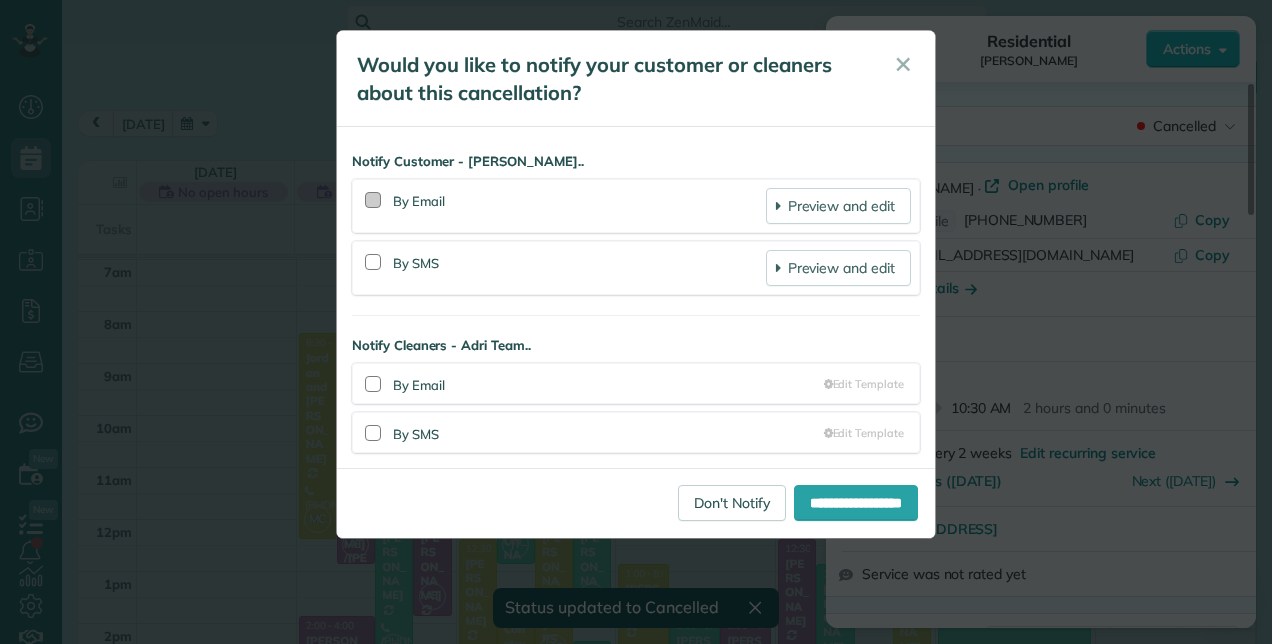 click at bounding box center [373, 200] 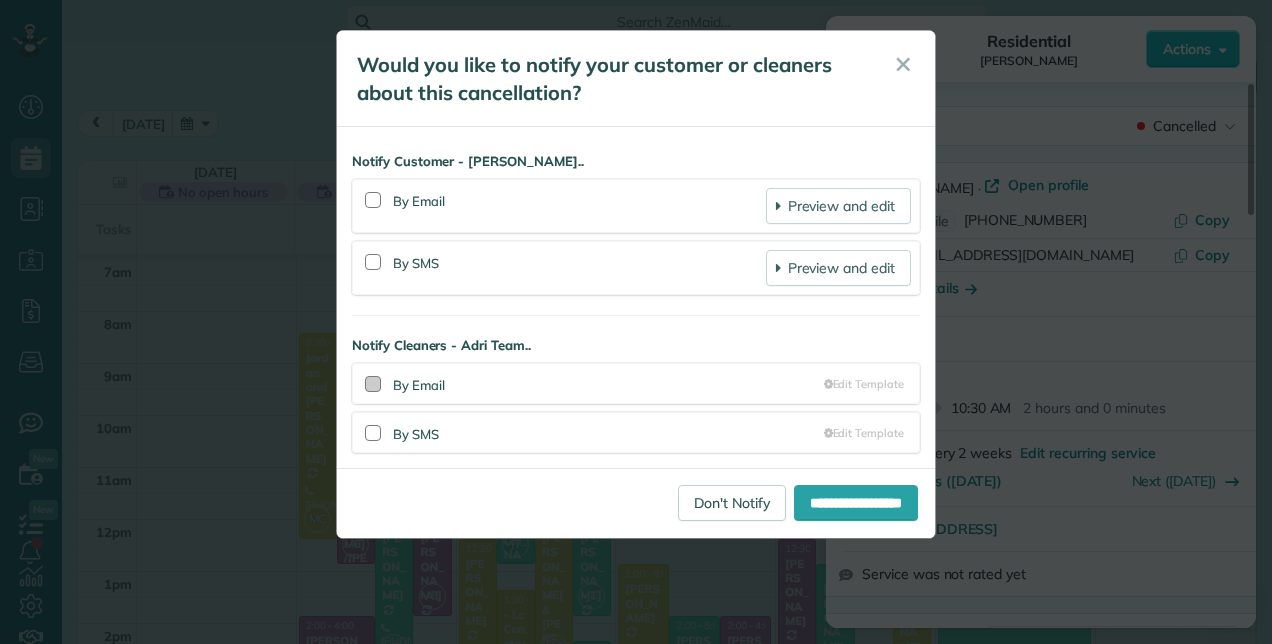 click at bounding box center [373, 384] 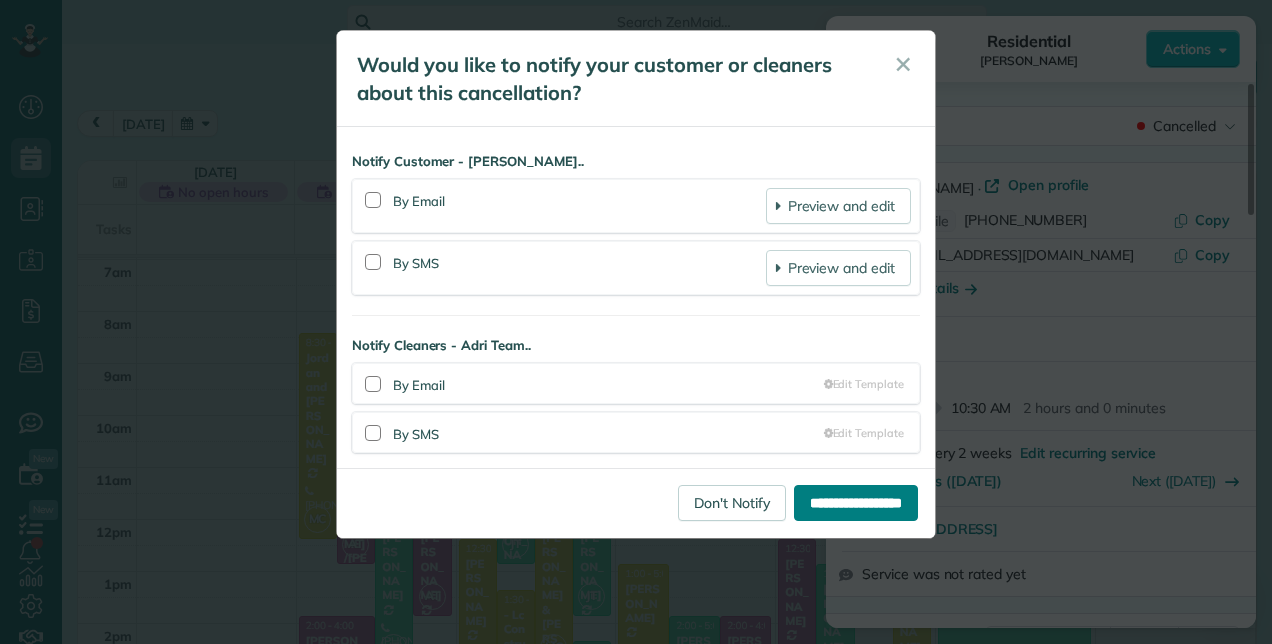 click on "**********" at bounding box center (856, 503) 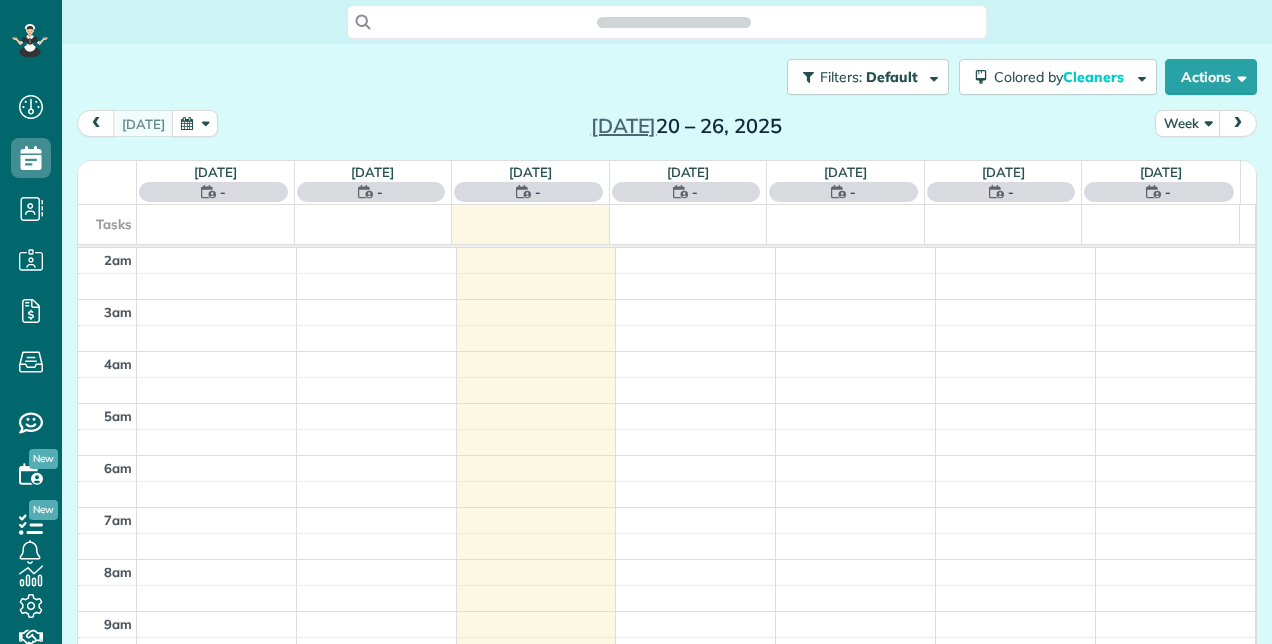 scroll, scrollTop: 0, scrollLeft: 0, axis: both 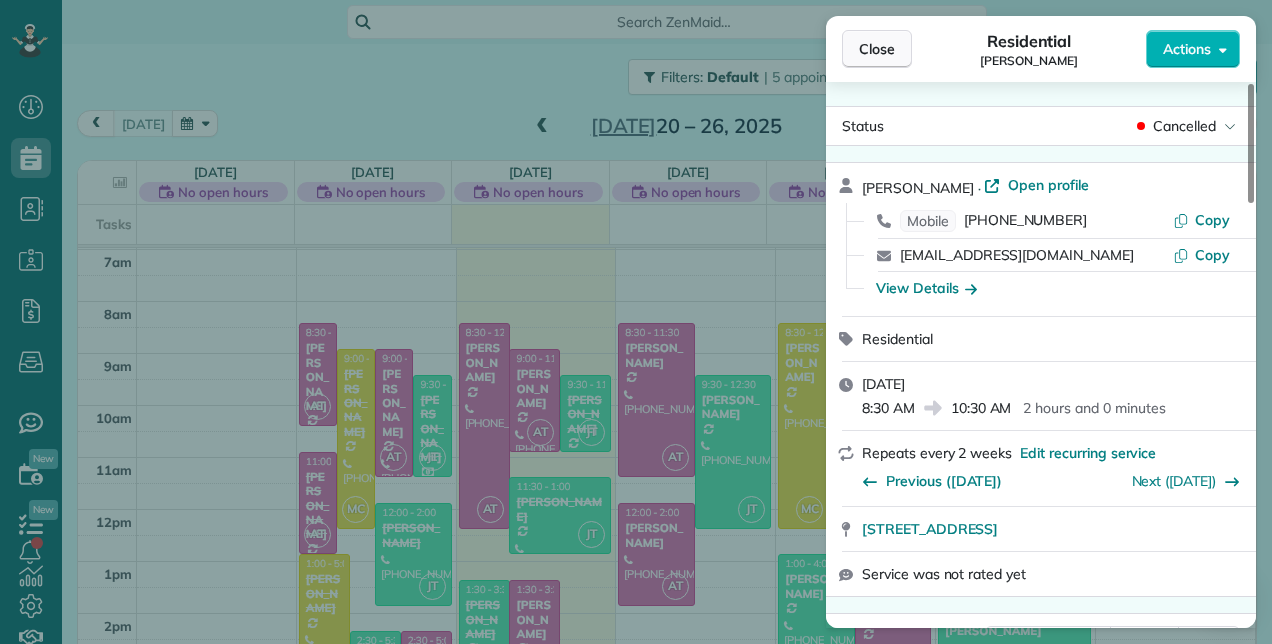 click on "Close" at bounding box center [877, 49] 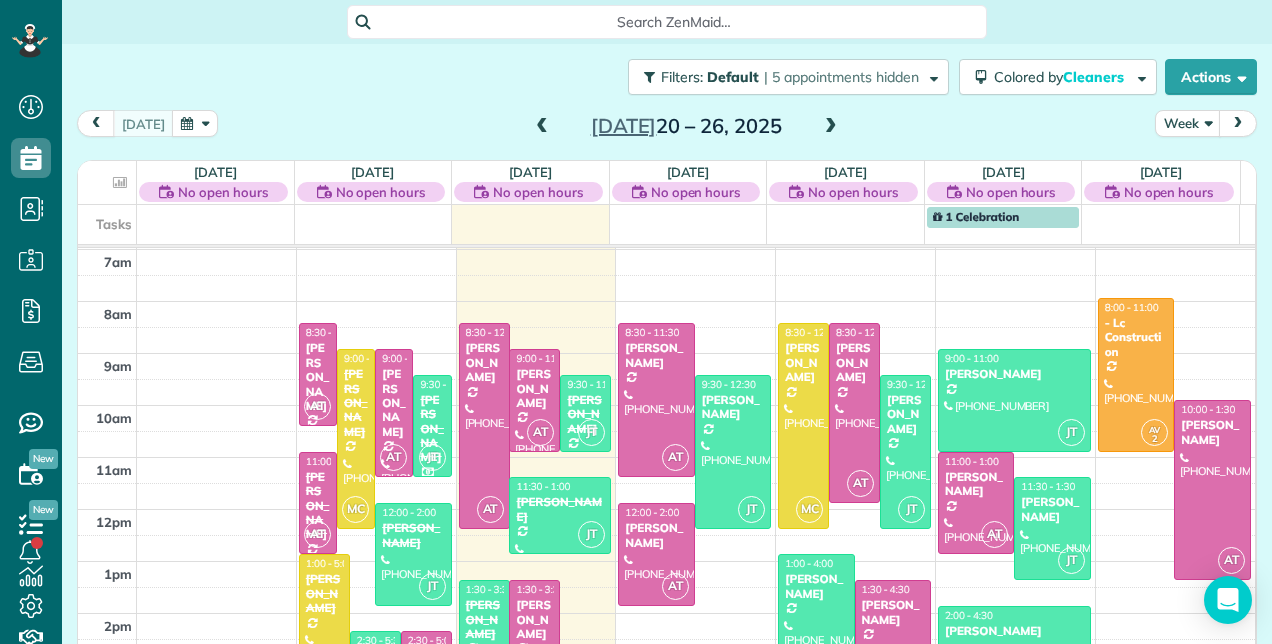 click at bounding box center [831, 127] 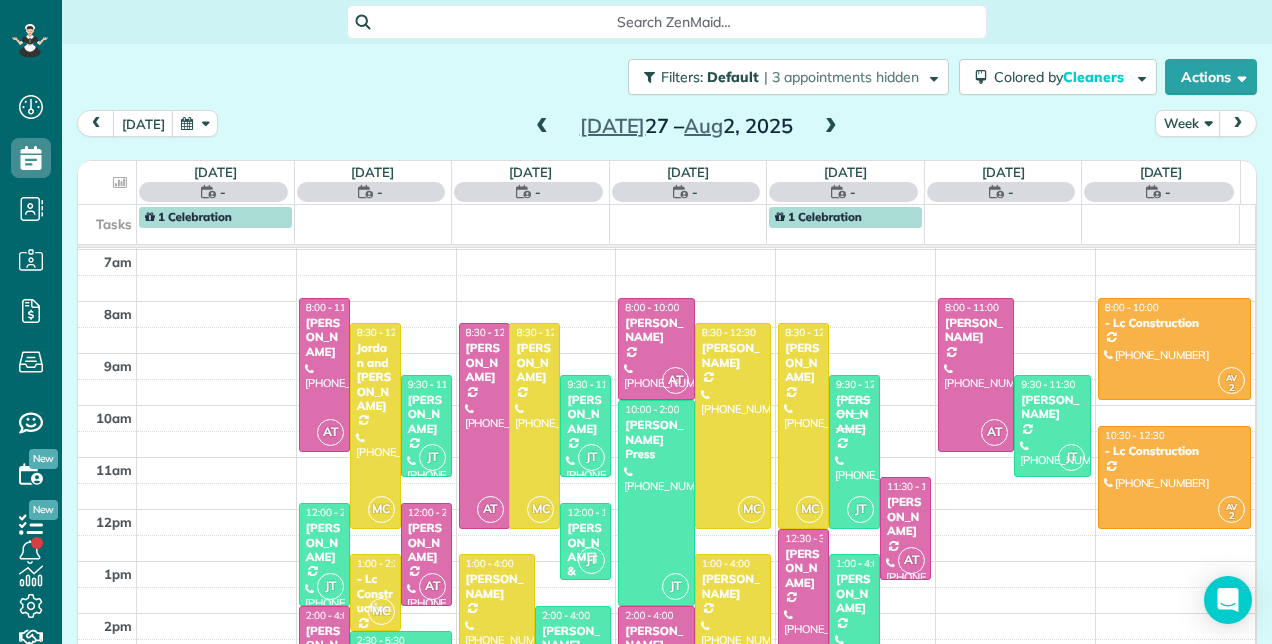 click at bounding box center (831, 127) 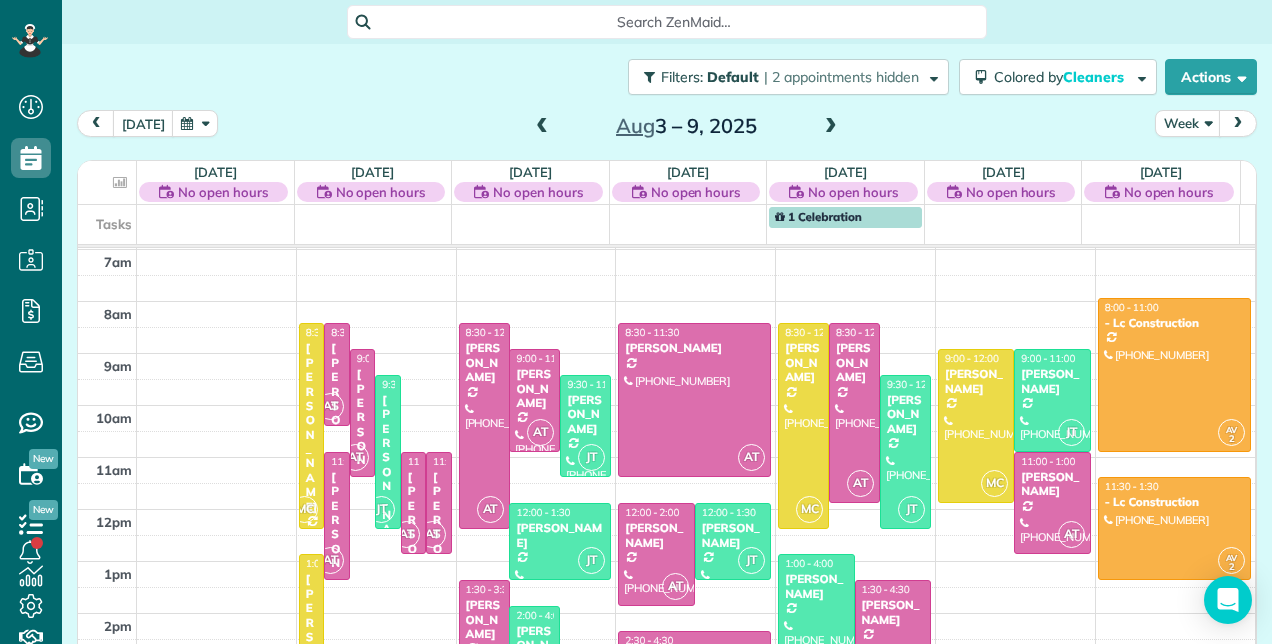 click at bounding box center (831, 127) 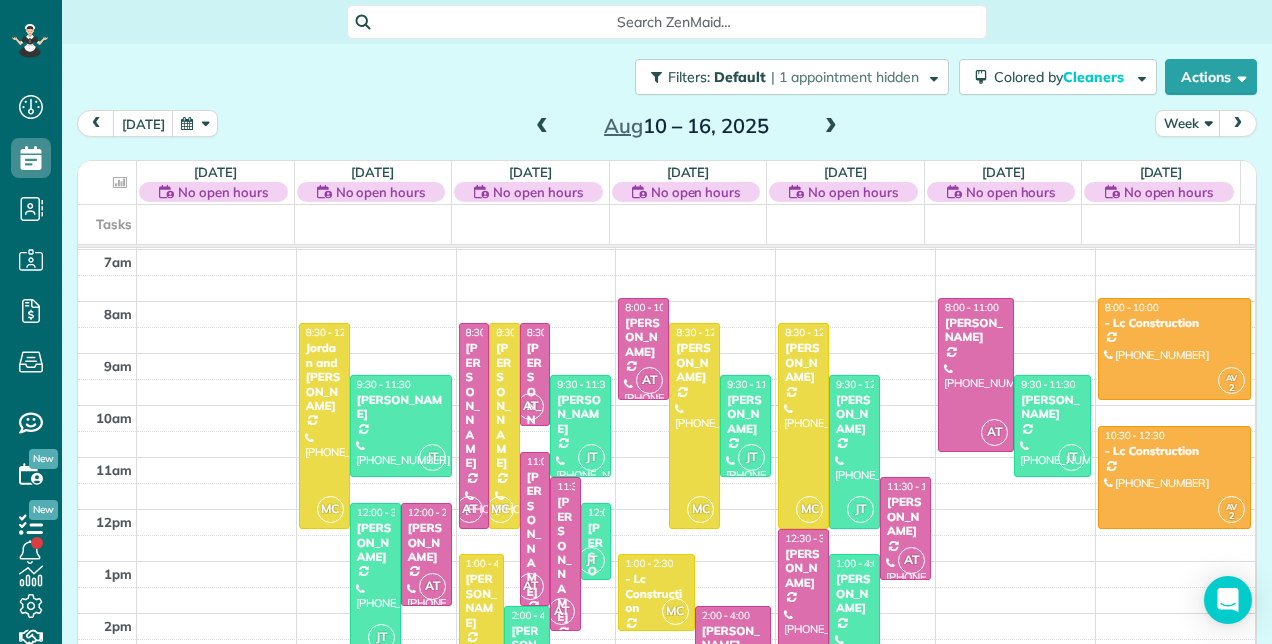 click at bounding box center [831, 127] 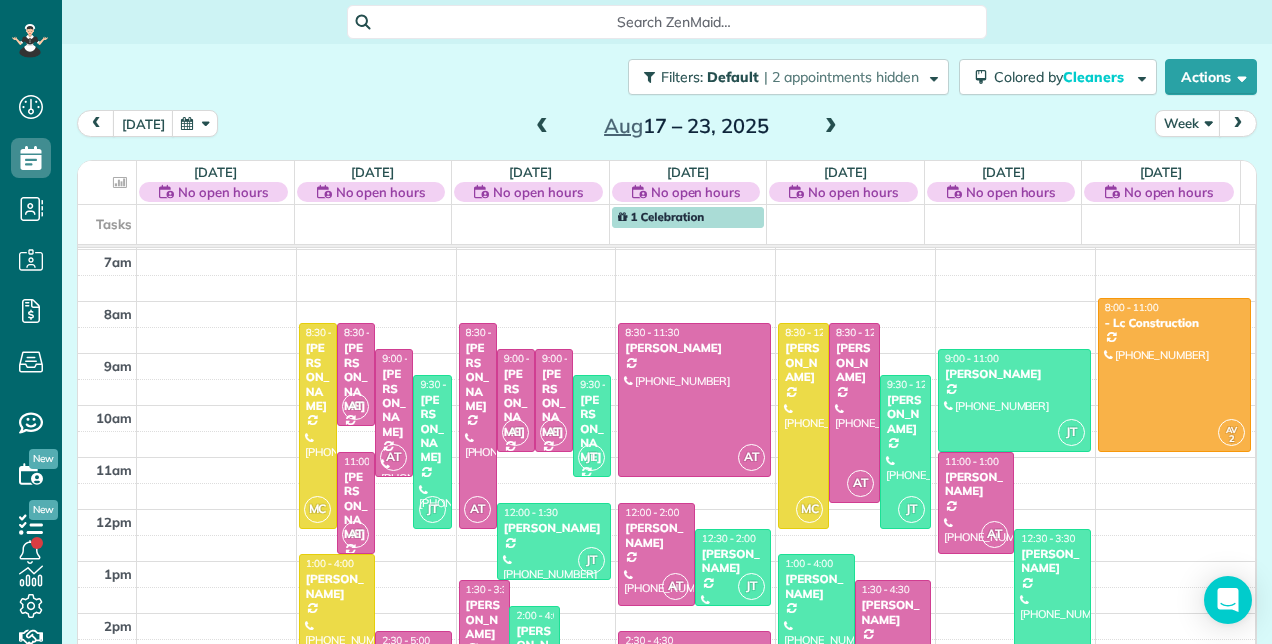 click at bounding box center [831, 127] 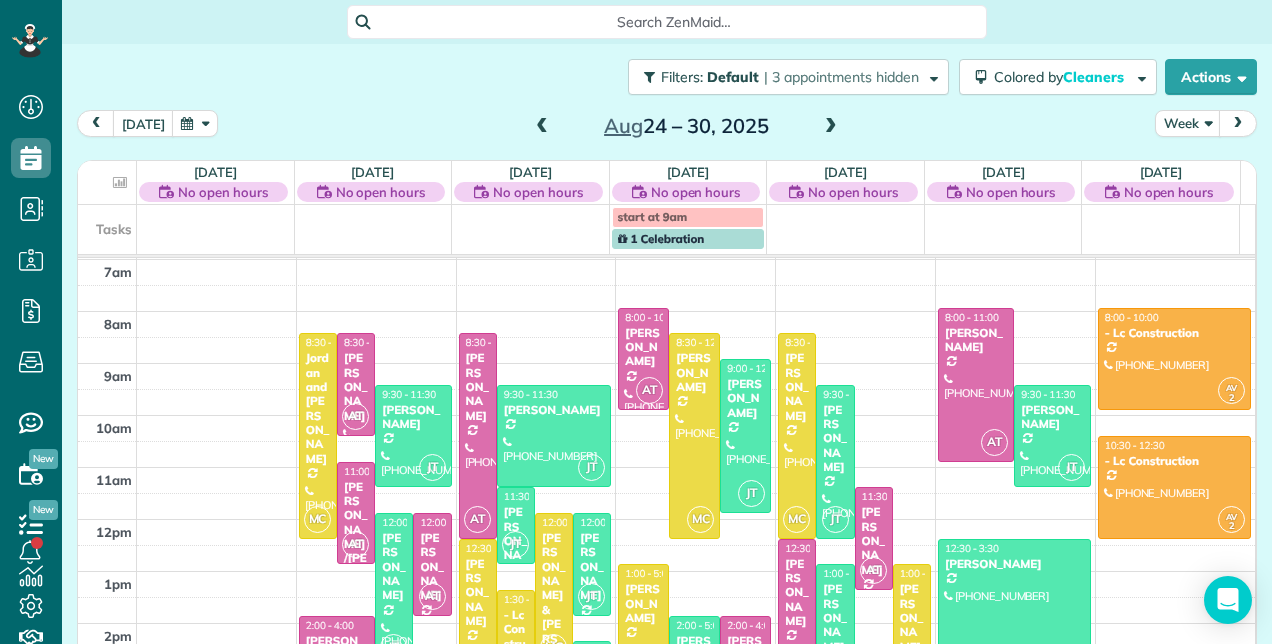 click at bounding box center (542, 127) 